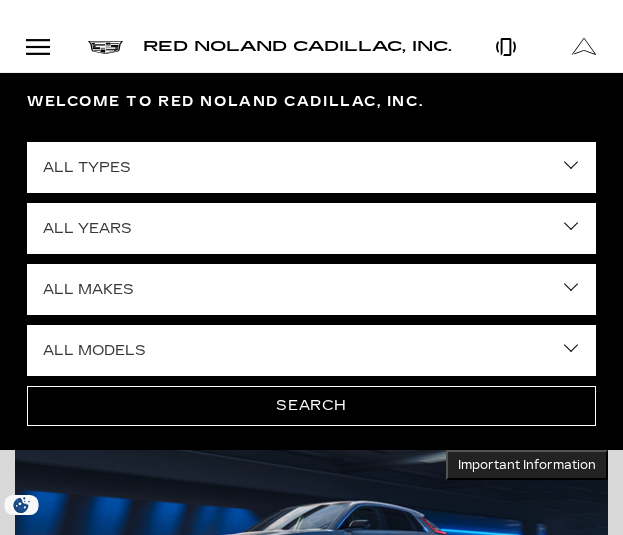 scroll, scrollTop: 0, scrollLeft: 0, axis: both 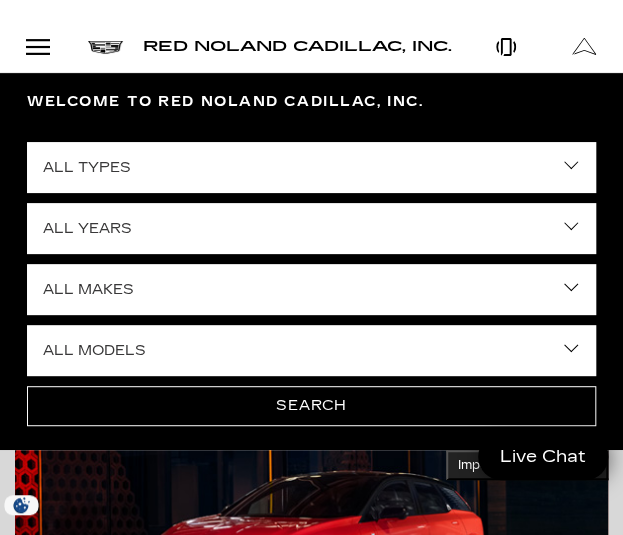 click on "Welcome to Red Noland Cadillac, Inc." at bounding box center (311, 102) 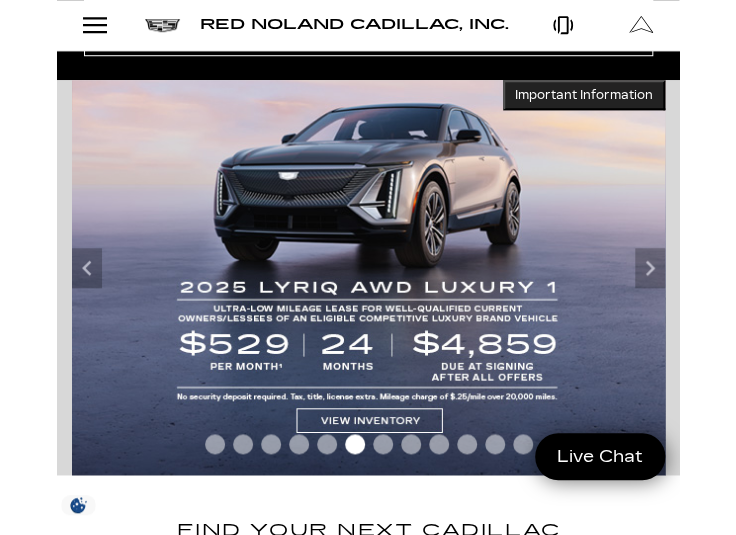 scroll, scrollTop: 0, scrollLeft: 0, axis: both 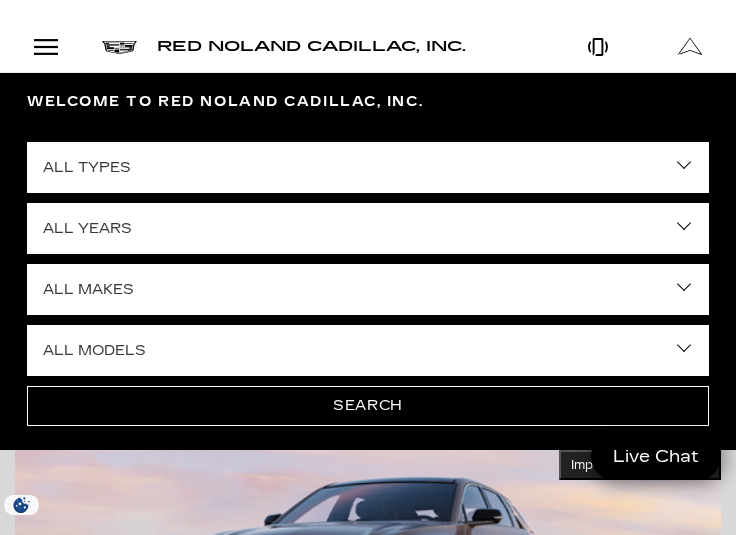 click at bounding box center [690, 47] 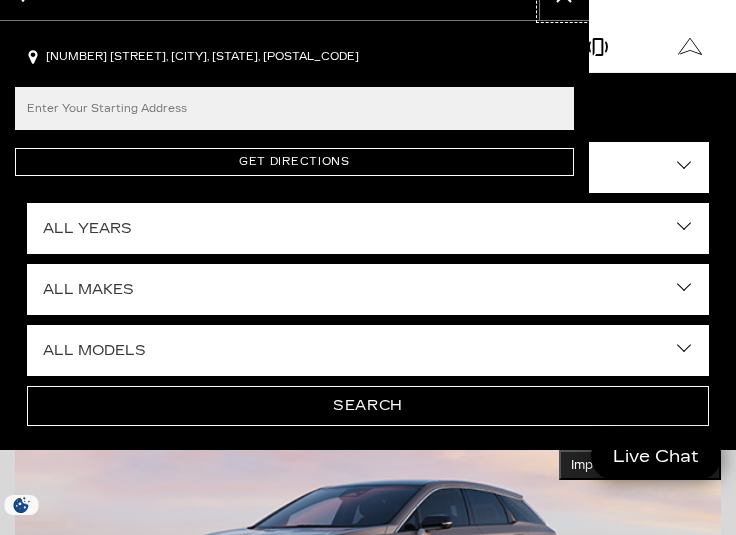 click at bounding box center (564, -5) 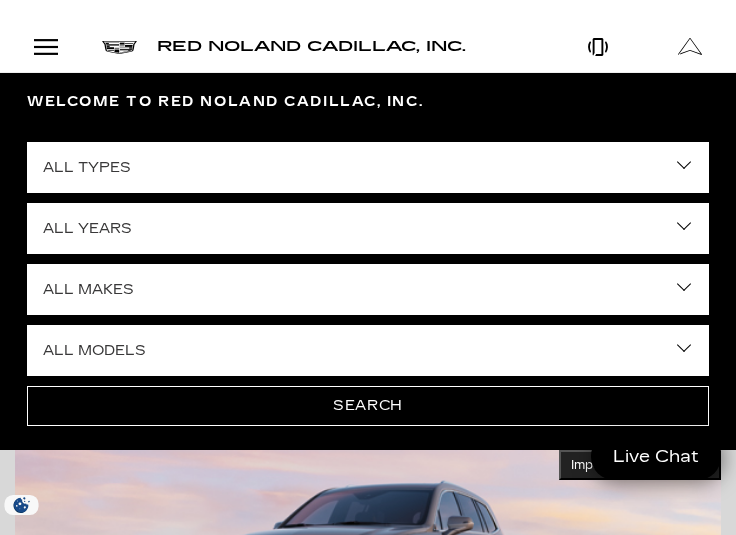 click at bounding box center [46, 47] 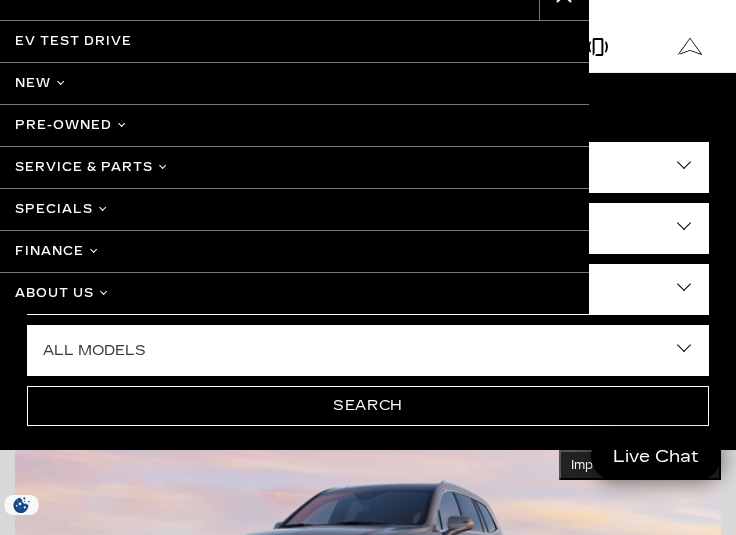 click on "New" at bounding box center (294, 83) 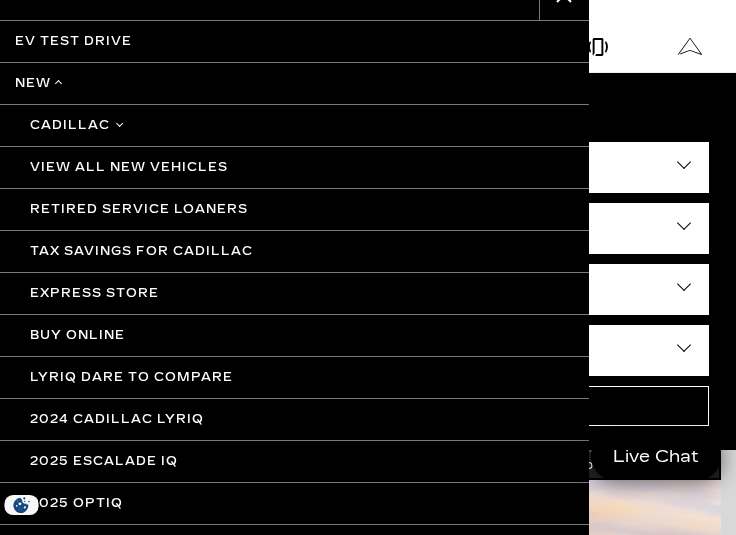 click on "Cadillac" at bounding box center (294, 125) 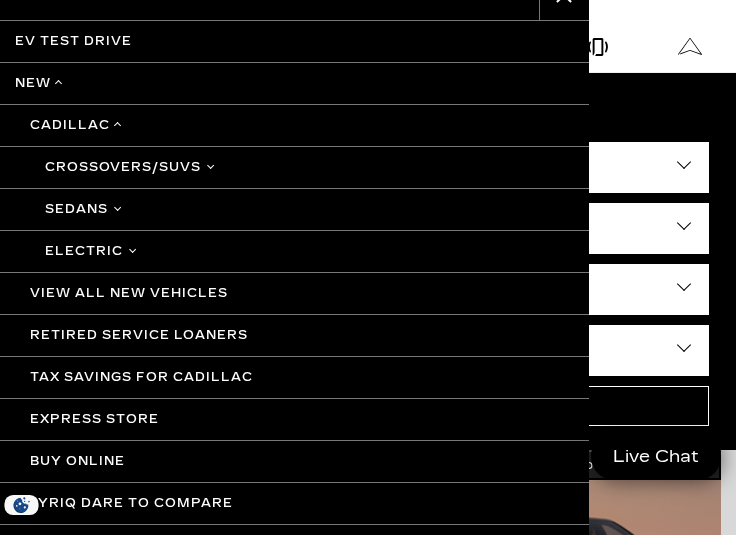 click on "Menu
EV Test Drive
New
Cadillac
Crossovers/SUVs
XT4
XT5
XT6
Escalade
Escalade IQ
OPTIQ
LYRIQ
VISTIQ
Escalade IQL
LYRIQ-V
OPTIQ-V
Sedans
CT4
CT4-V
CT5
CT5-V
CT4-V Blackwing
CT5-V Blackwing
Electric
LYRIQ
Escalade IQ
OPTIQ
VISTIQ
V- Series
Escalade IQL
LYRIQ-V
OPTIQ-V
View All New Vehicles
Retired Service Loaners
Tax Savings for Cadillac
Express Store
Buy Online
LYRIQ Dare to Compare
2024 Cadillac LYRIQ
2025 Escalade IQ
2025 OPTIQ
Cadillac Model Showroom
KBB Instant Cash Offer
EV Test Drive
2026 Optiq-V
Tax Interest Deduction
Pre-Owned
View All Pre-Owned Vehicles
View Certified Pre-Owned Vehicles
Cadillac Certified Pre-Owned
Courtesy Transportation Vehicles
KBB Instant Cash Offer" at bounding box center [368, 550] 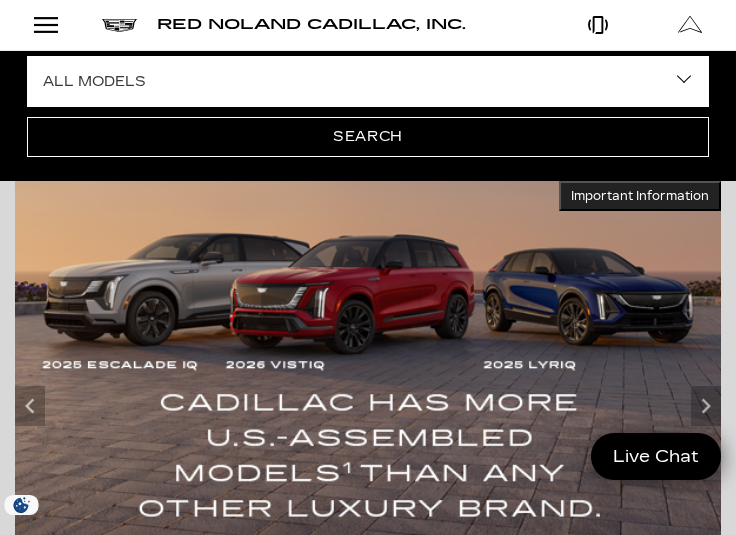 scroll, scrollTop: 272, scrollLeft: 0, axis: vertical 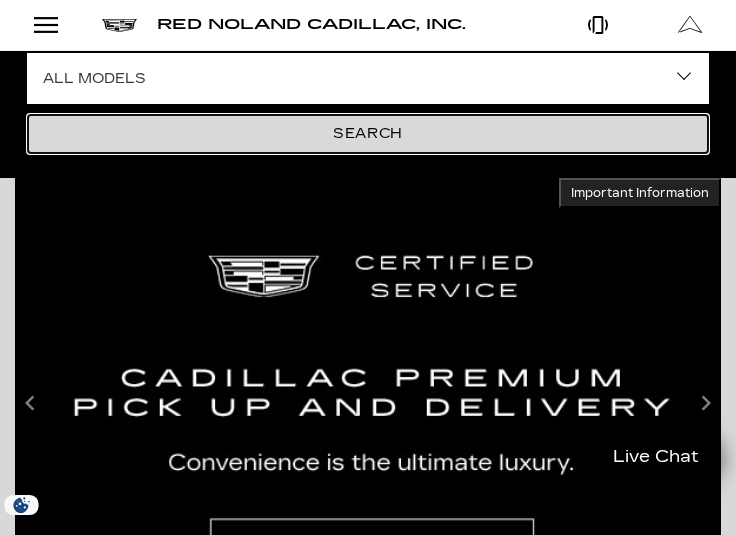 click on "Search" at bounding box center [368, 134] 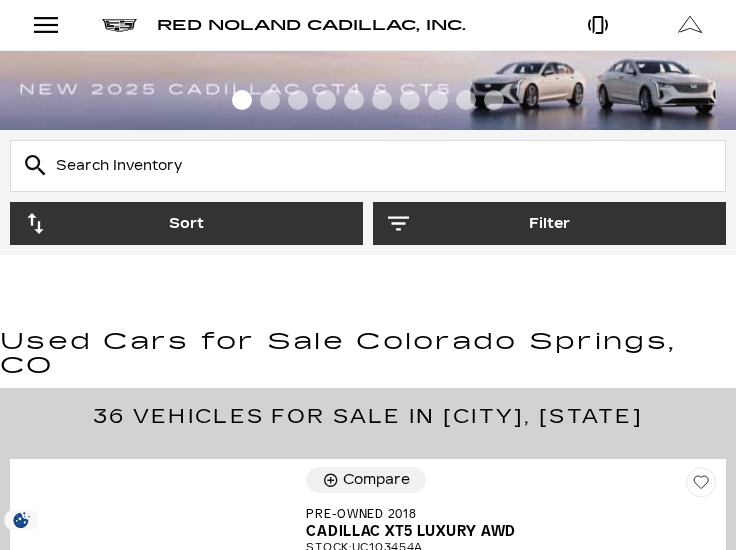 scroll, scrollTop: 0, scrollLeft: 0, axis: both 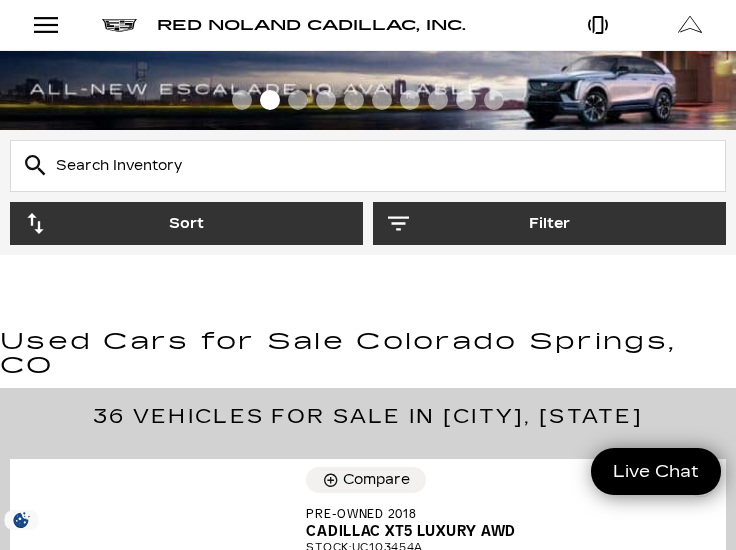 click at bounding box center [368, 166] 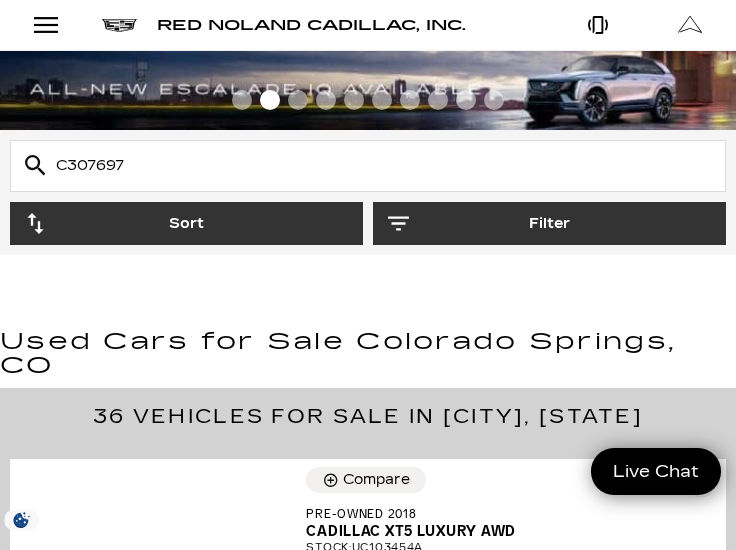 type on "C307697" 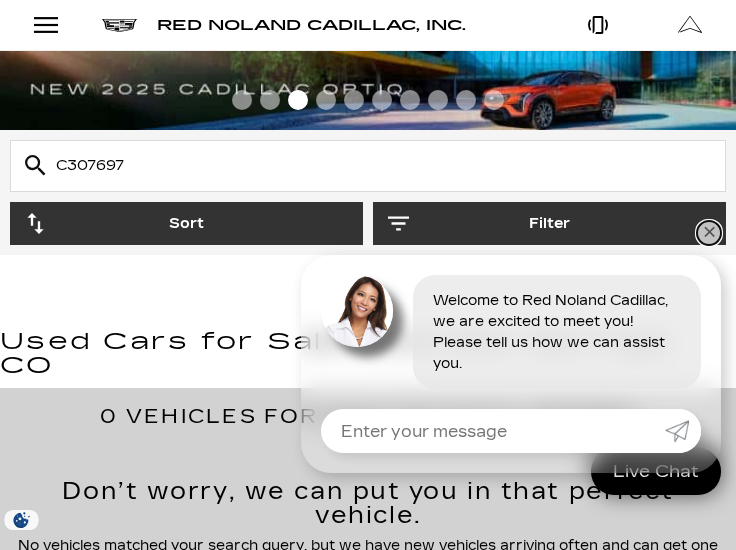 click on "✕" at bounding box center (709, 233) 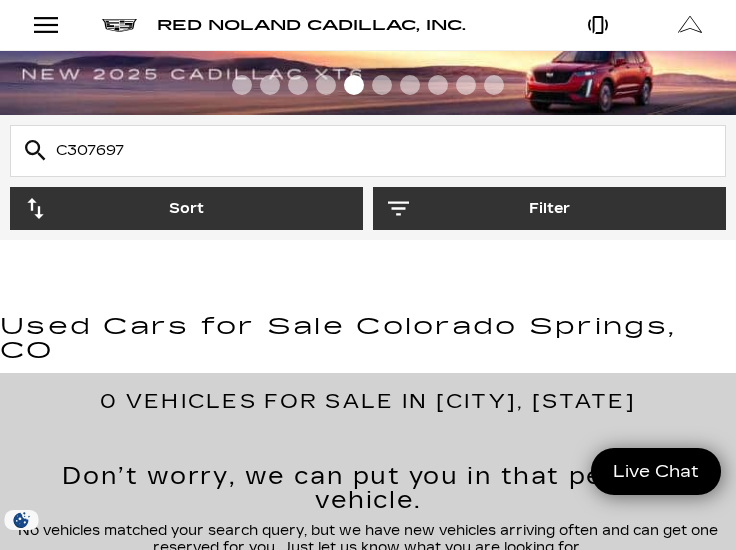 scroll, scrollTop: 14, scrollLeft: 0, axis: vertical 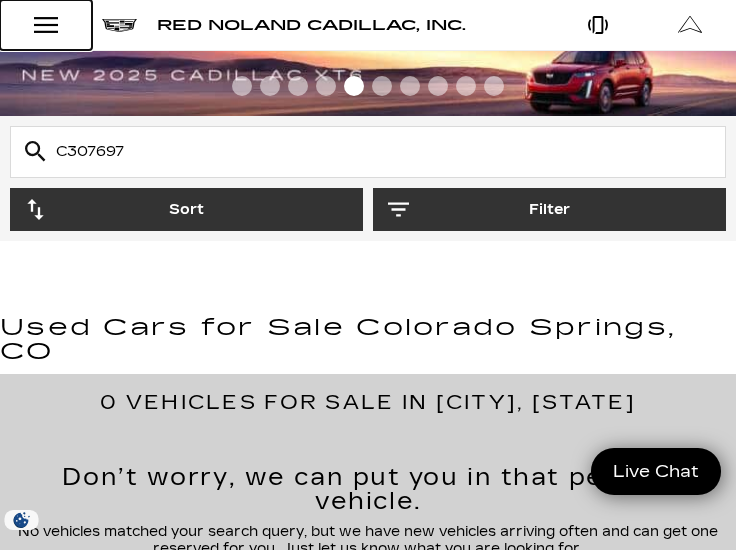 click at bounding box center [46, 25] 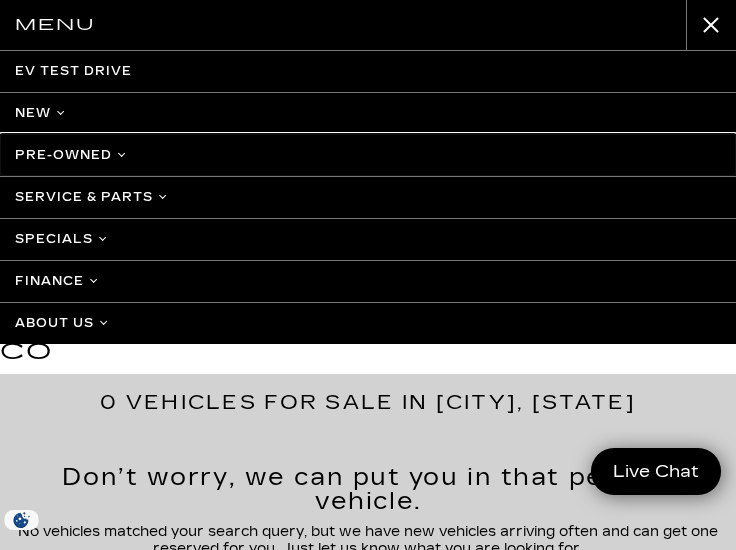 click on "Pre-Owned" at bounding box center [368, 155] 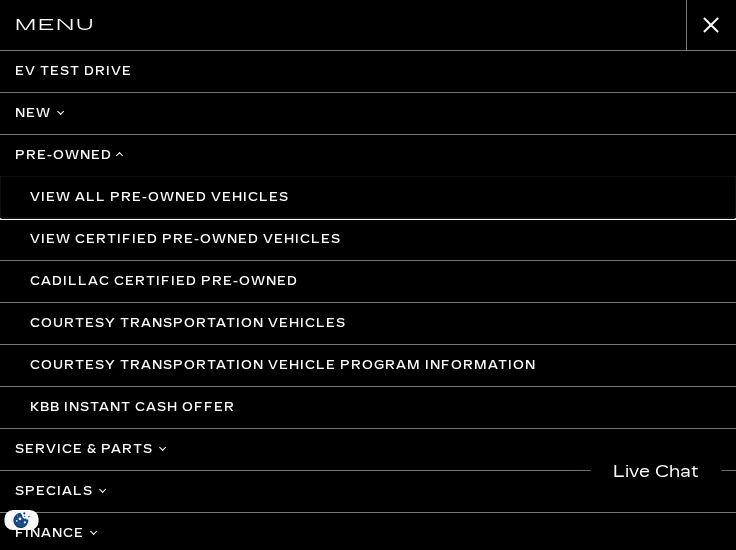 click on "View All Pre-Owned Vehicles" at bounding box center [368, 197] 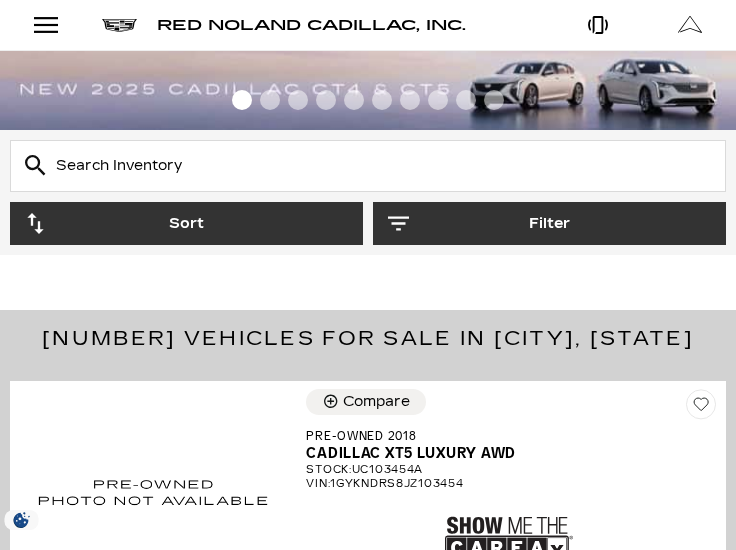 scroll, scrollTop: 0, scrollLeft: 0, axis: both 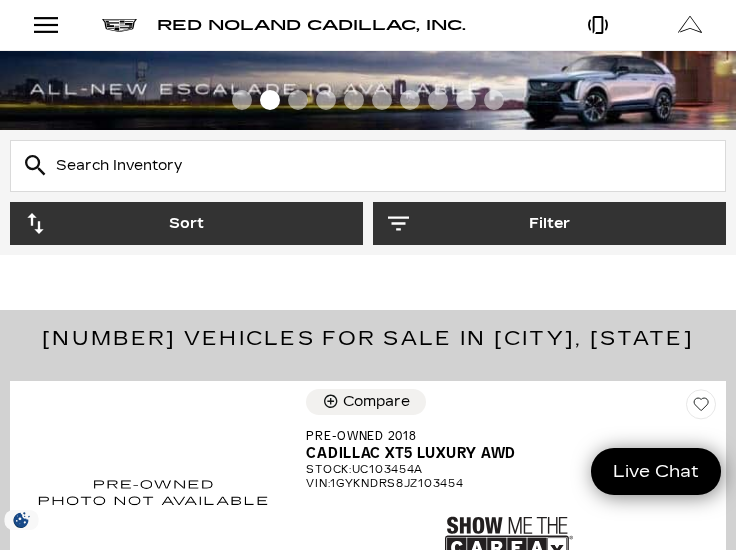 click at bounding box center (368, 166) 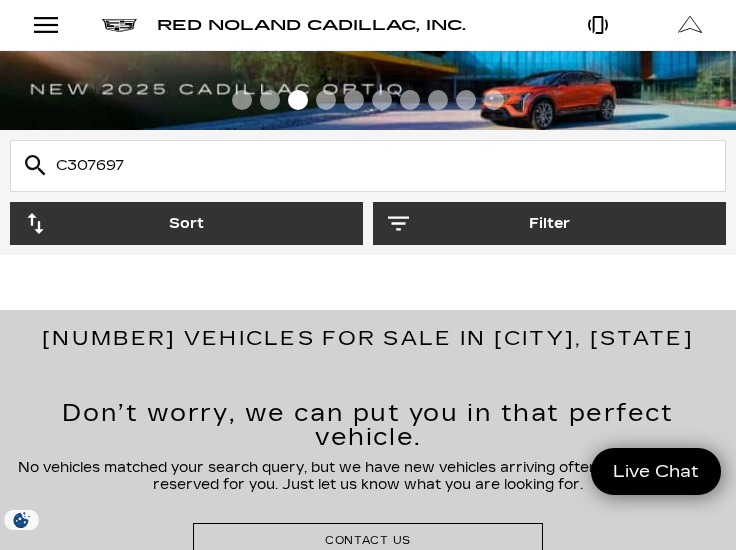 type on "C307697" 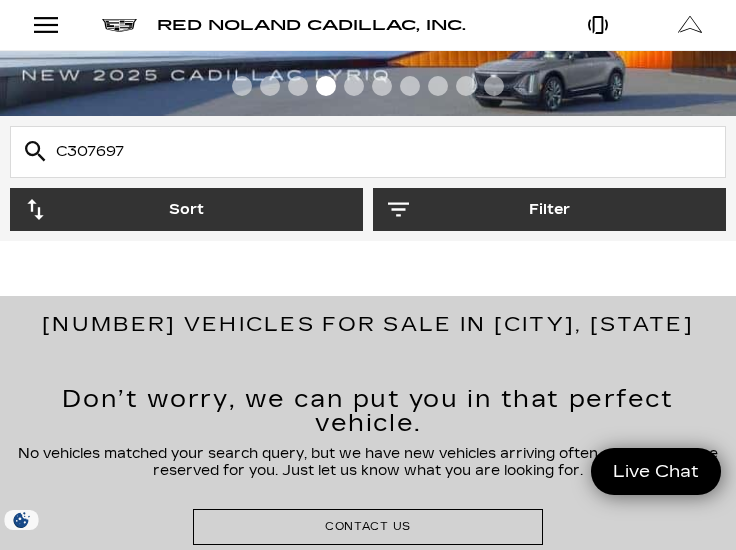 scroll, scrollTop: 0, scrollLeft: 0, axis: both 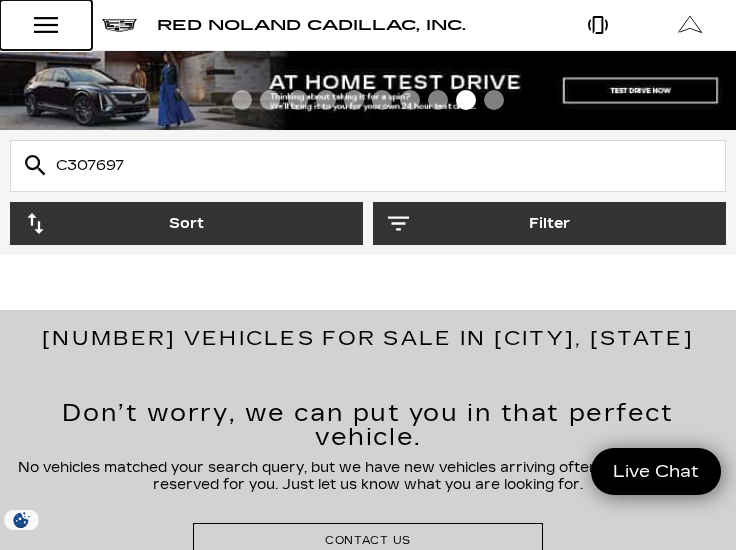 click at bounding box center (46, 25) 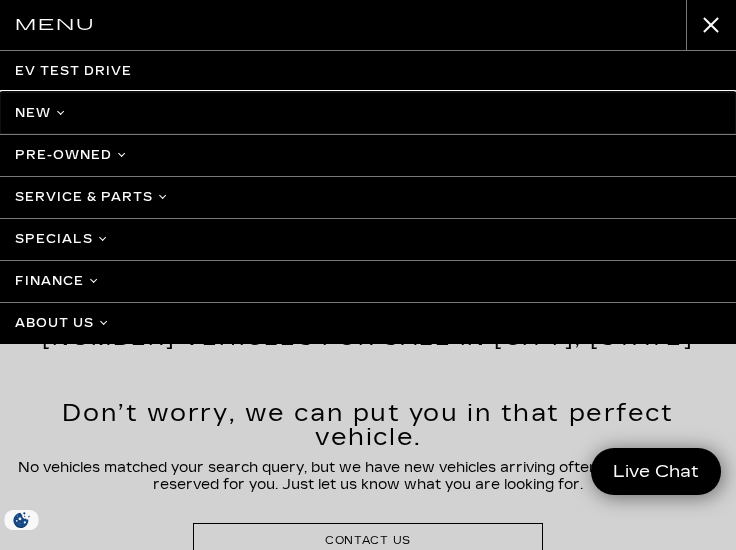 click on "New" at bounding box center (368, 113) 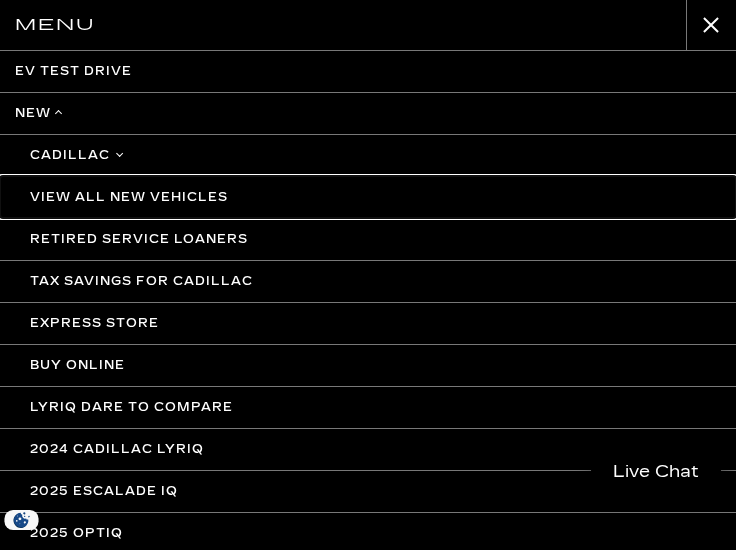 click on "View All New Vehicles" at bounding box center [368, 197] 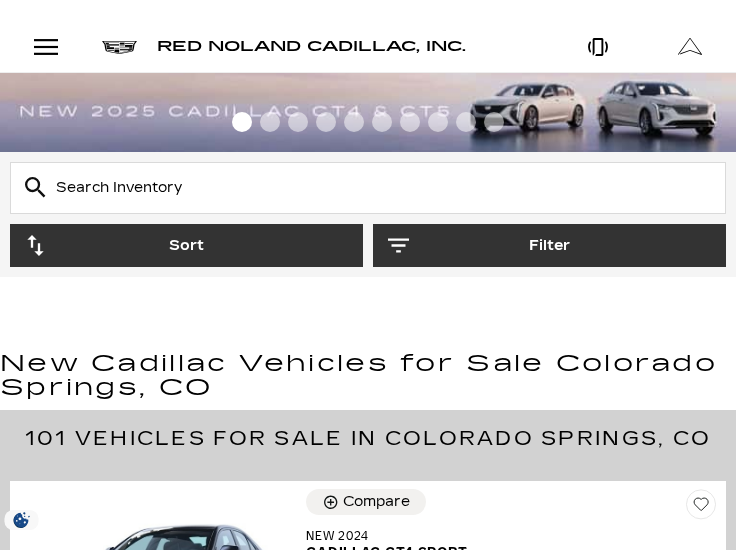 scroll, scrollTop: 0, scrollLeft: 0, axis: both 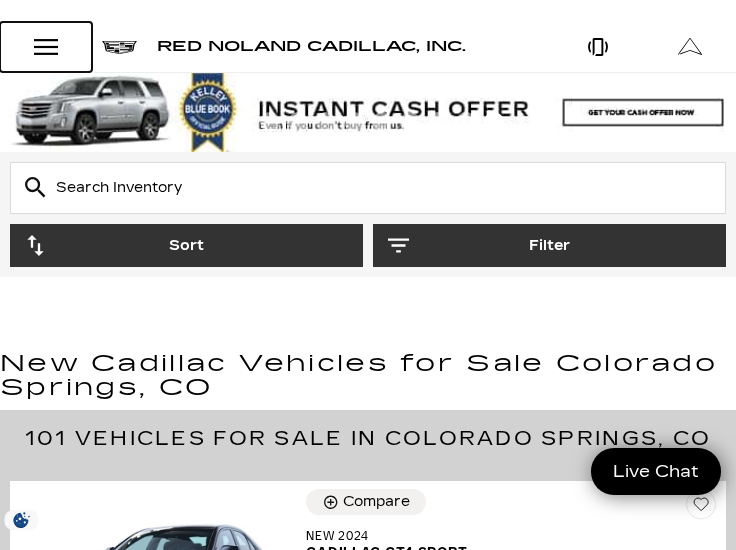 click at bounding box center [46, 47] 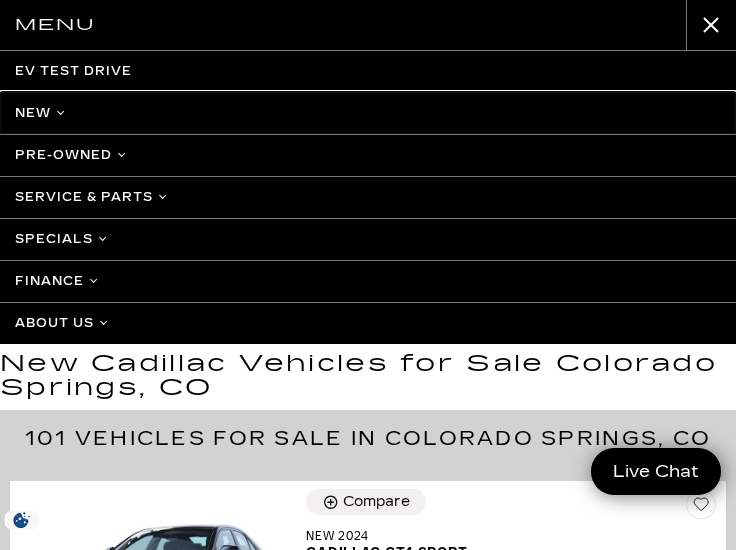 click on "New" at bounding box center (368, 113) 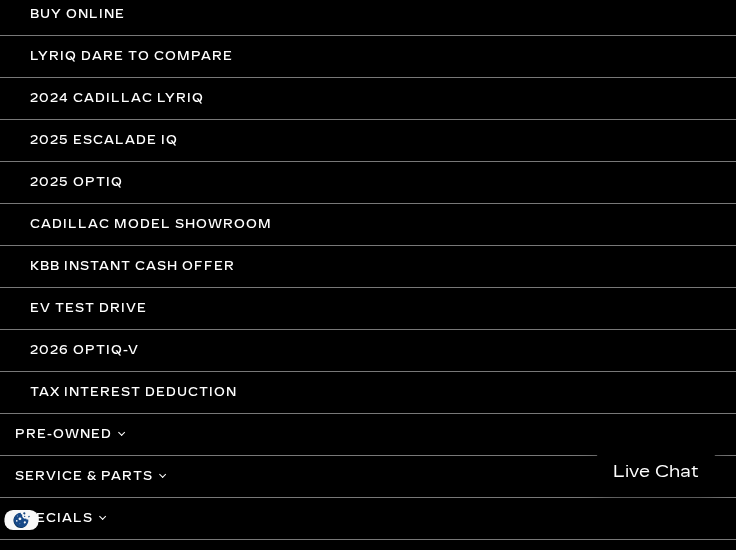 scroll, scrollTop: 417, scrollLeft: 0, axis: vertical 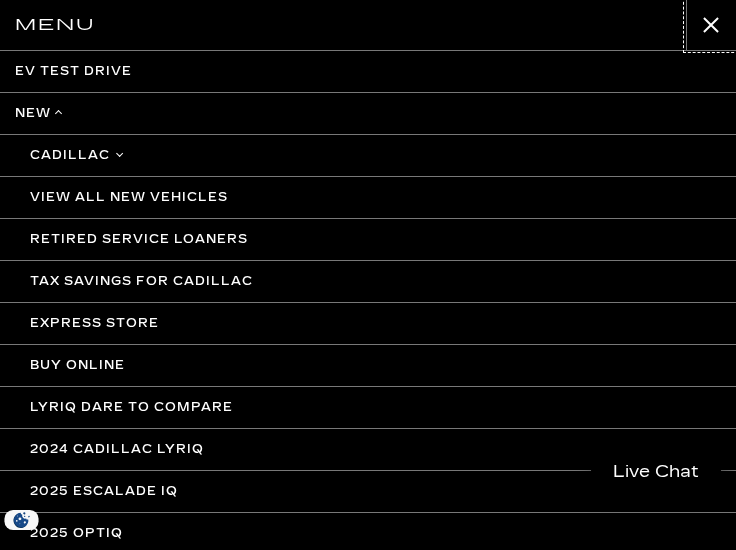 click at bounding box center [711, 25] 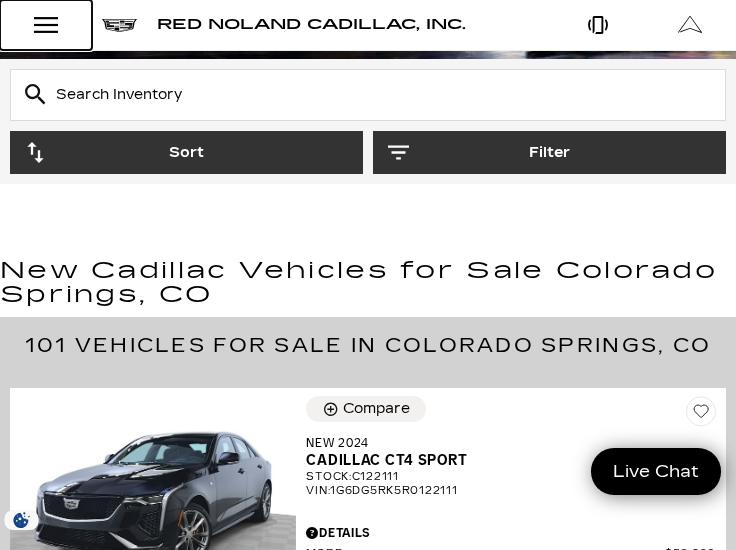 scroll, scrollTop: 92, scrollLeft: 0, axis: vertical 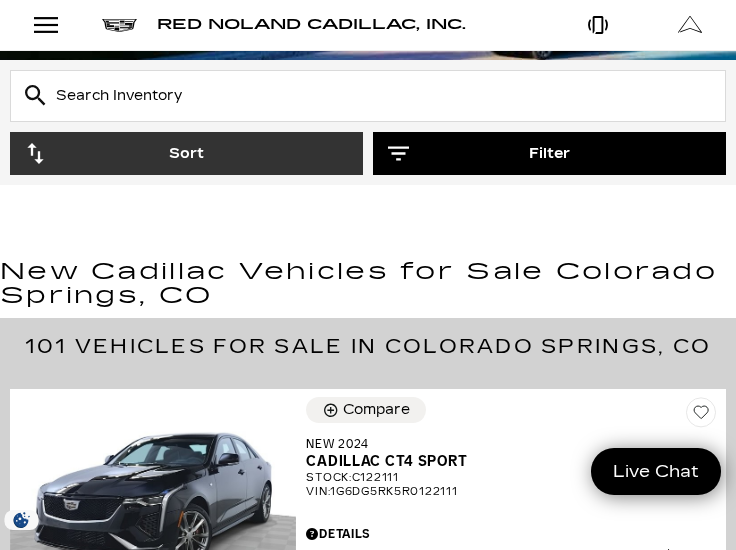 click on "Filter" at bounding box center [549, 153] 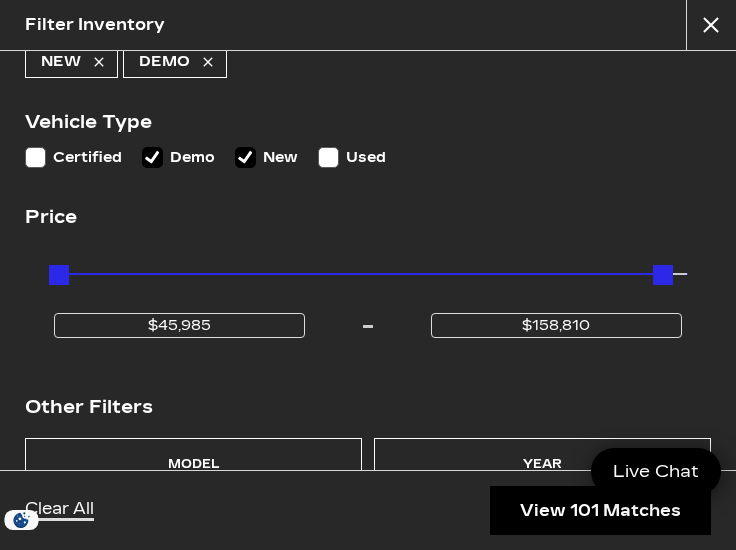 scroll, scrollTop: 85, scrollLeft: 0, axis: vertical 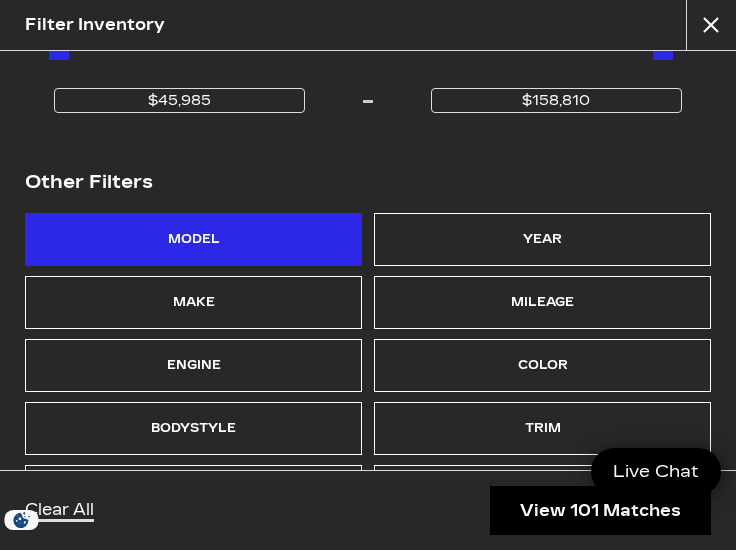click on "Model" at bounding box center (193, 239) 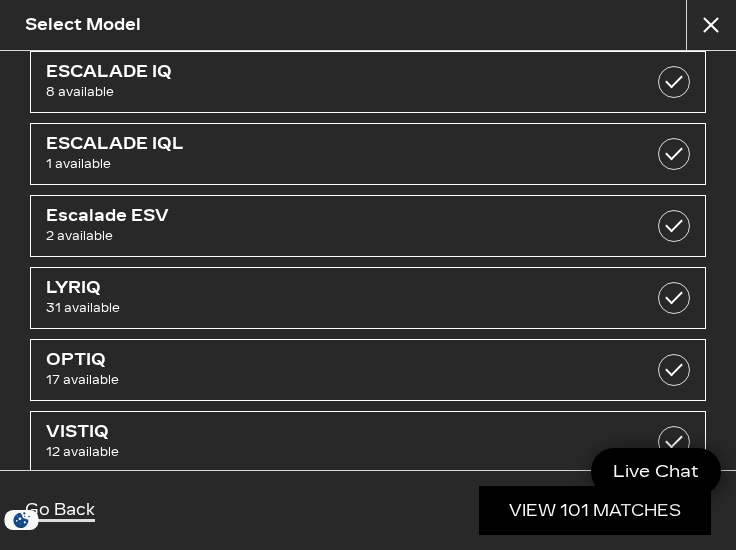 scroll, scrollTop: 177, scrollLeft: 0, axis: vertical 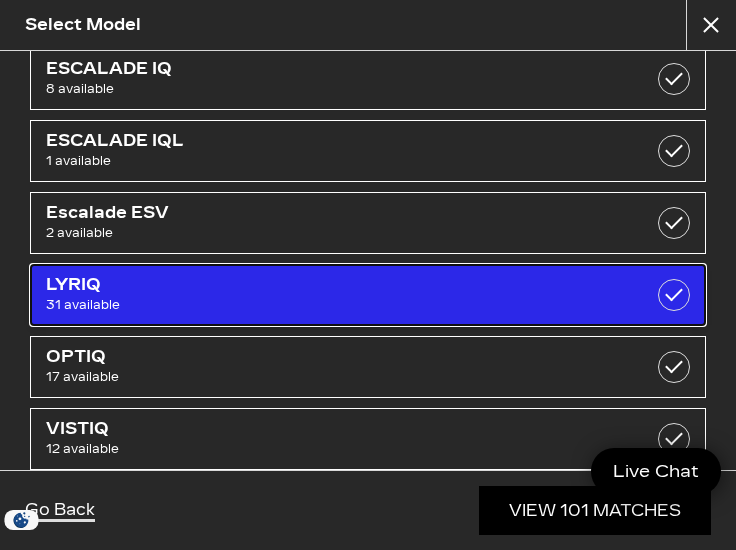 click on "LYRIQ" at bounding box center (319, 285) 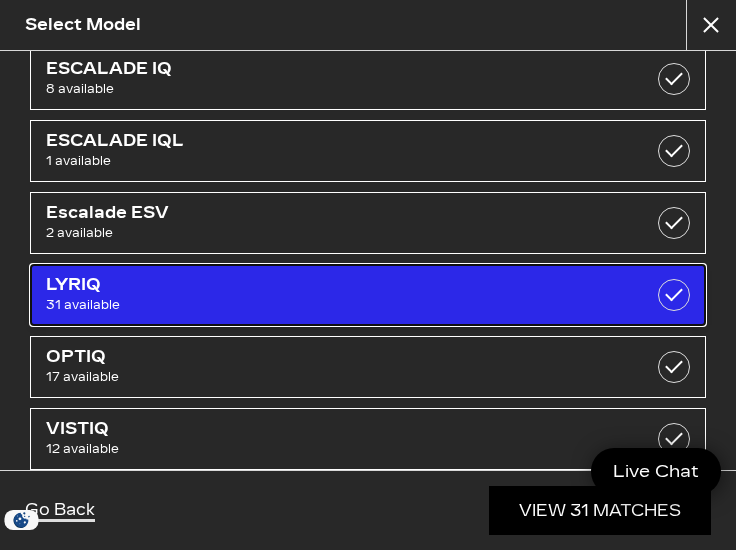 checkbox on "true" 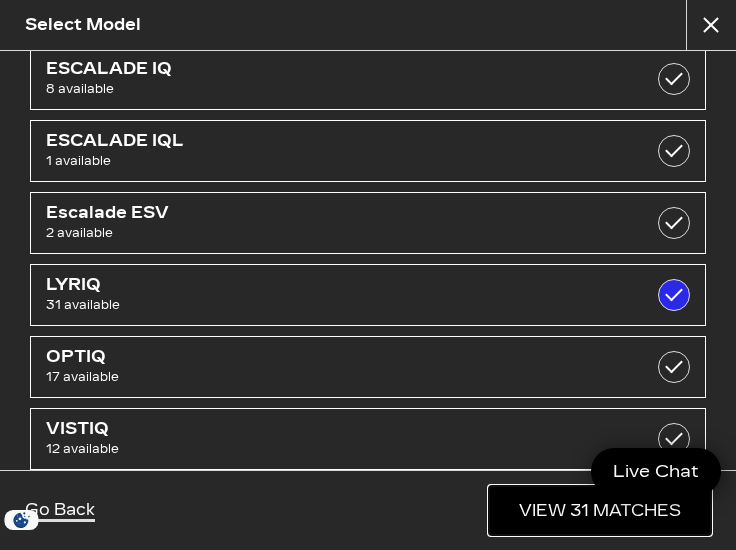click on "View   31   Matches" at bounding box center [600, 510] 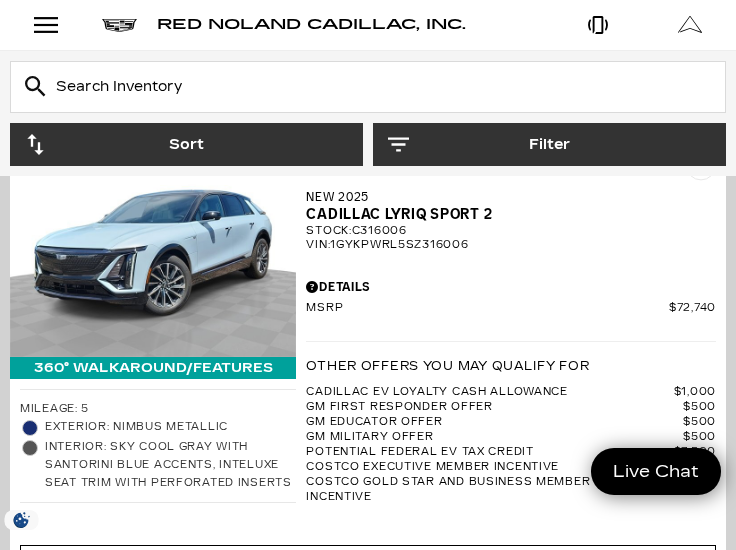 scroll, scrollTop: 11115, scrollLeft: 0, axis: vertical 